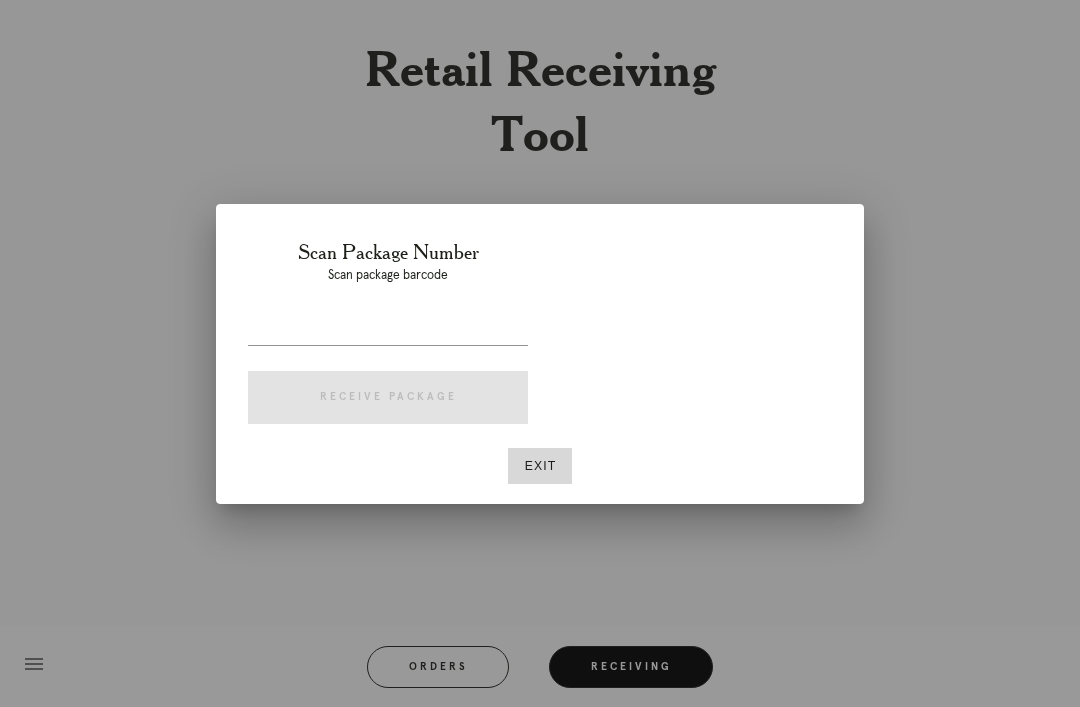 scroll, scrollTop: 64, scrollLeft: 0, axis: vertical 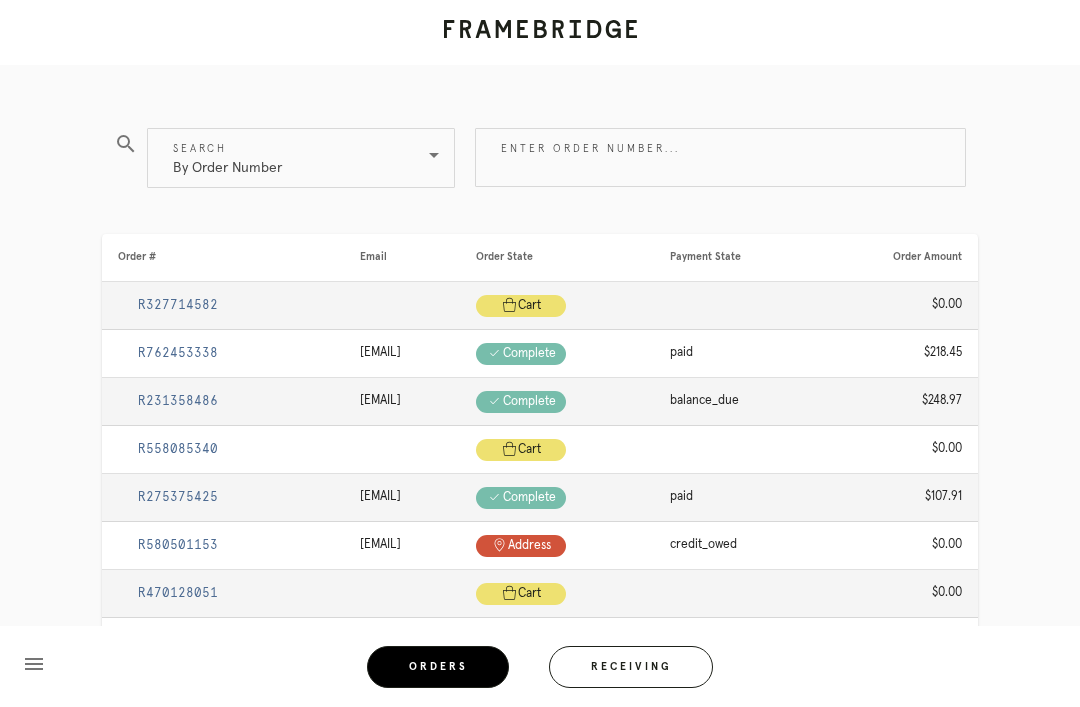 click on "Enter order number..." at bounding box center (720, 157) 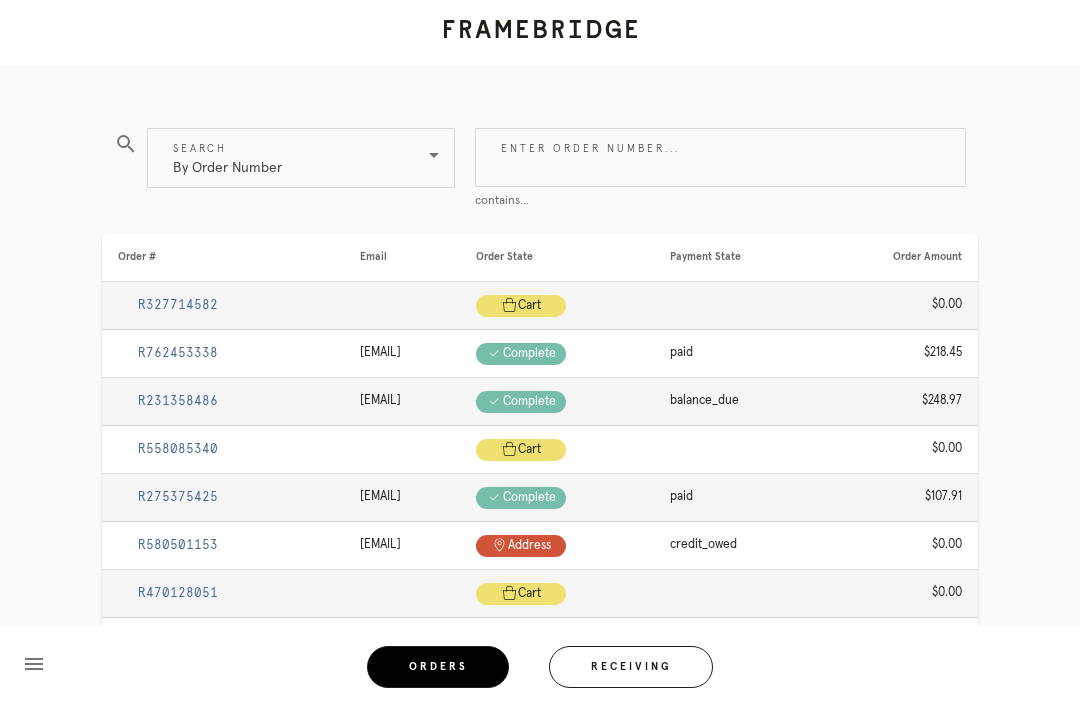scroll, scrollTop: 0, scrollLeft: 0, axis: both 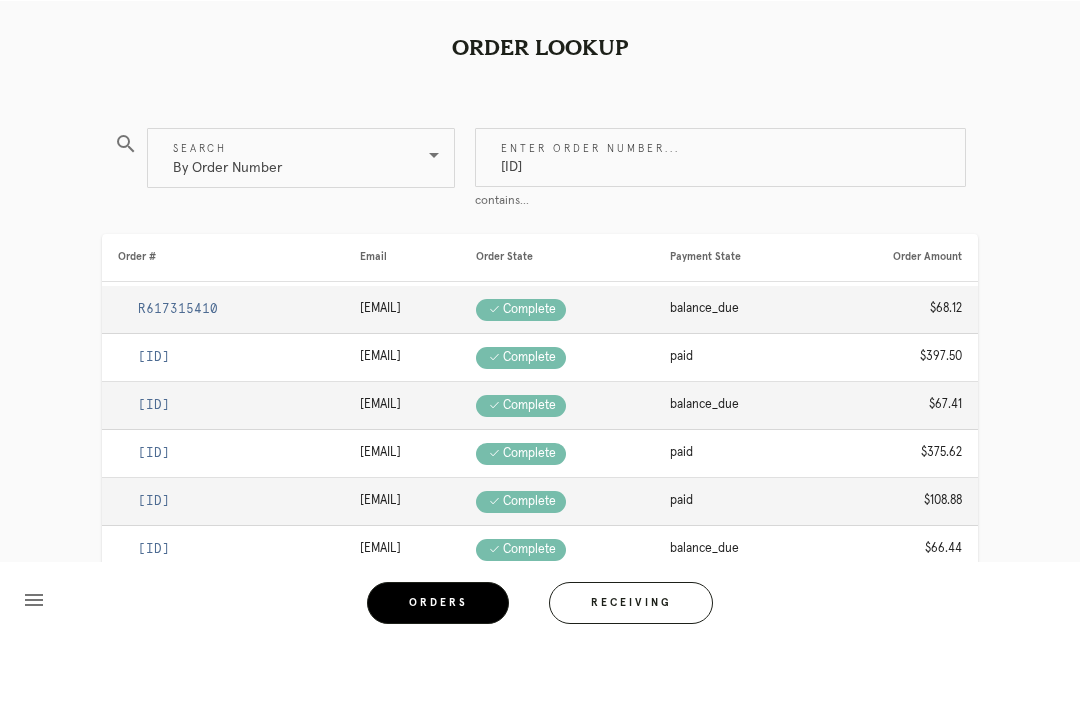 type on "[ID]" 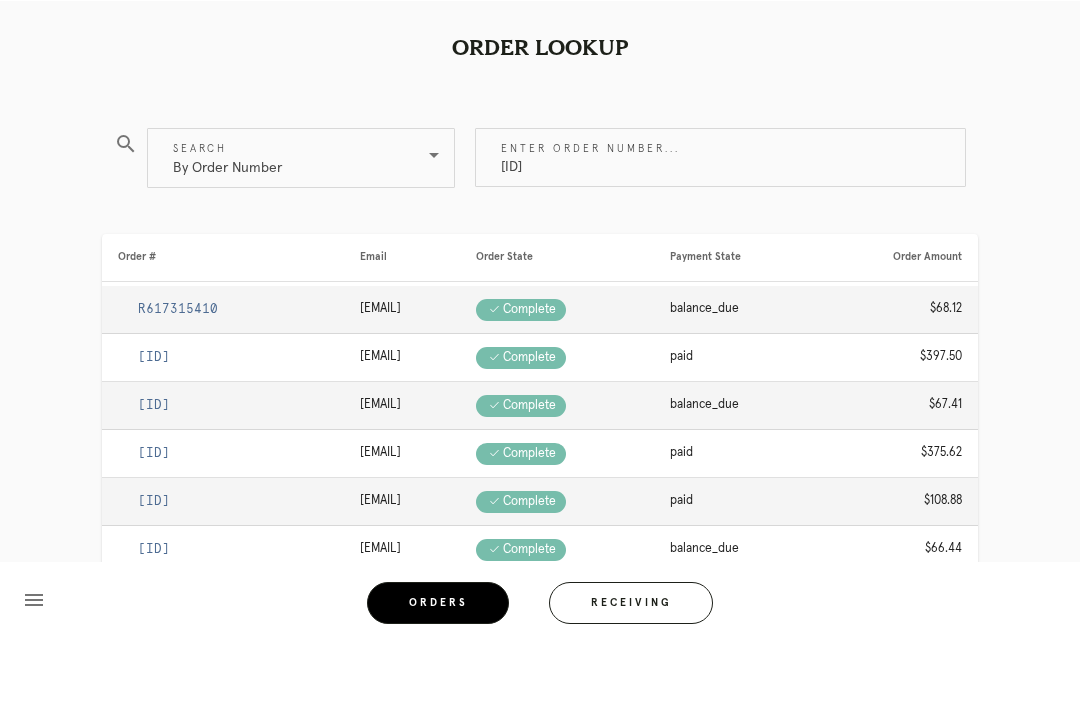 scroll, scrollTop: 64, scrollLeft: 0, axis: vertical 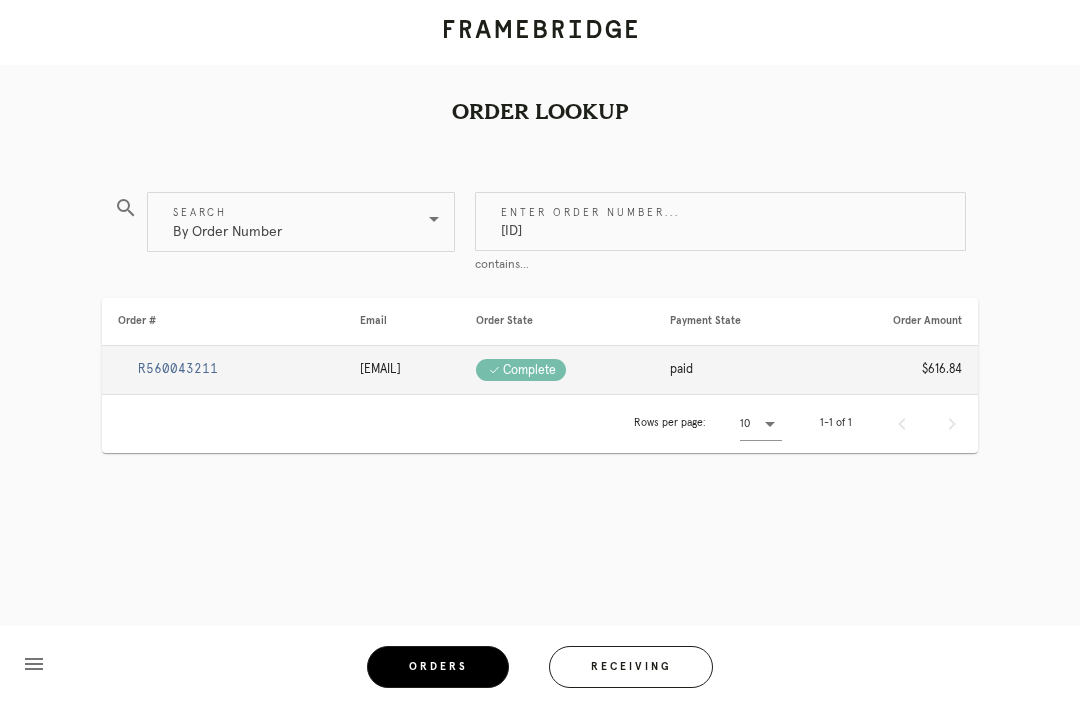click on "R560043211" at bounding box center (178, 369) 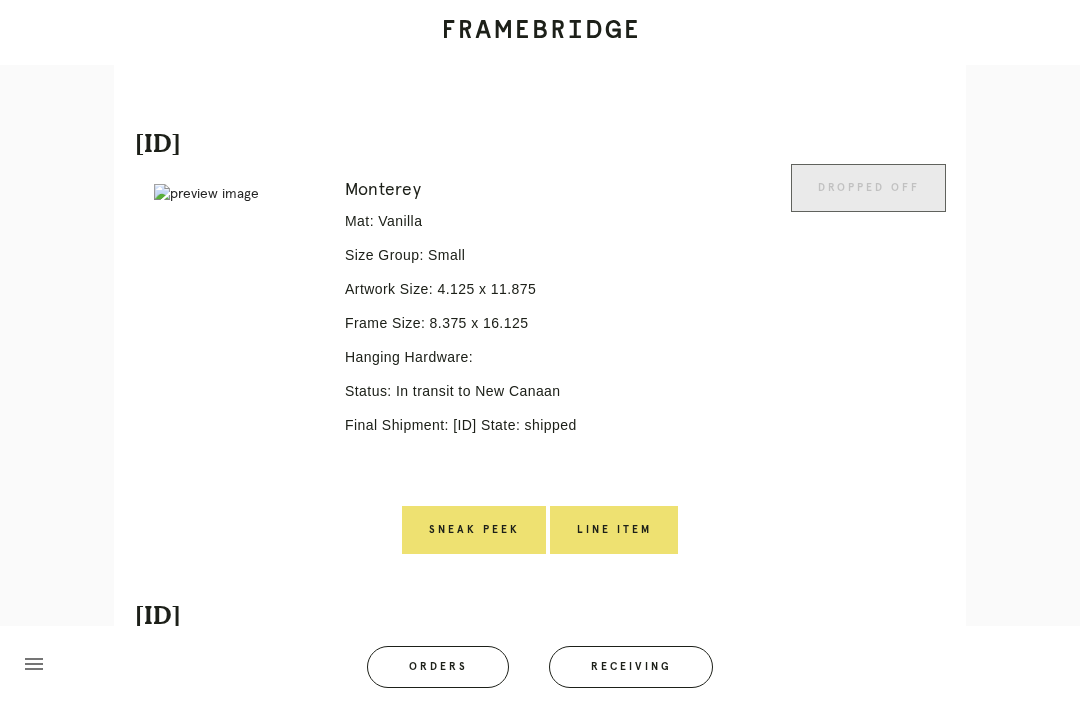 scroll, scrollTop: 589, scrollLeft: 0, axis: vertical 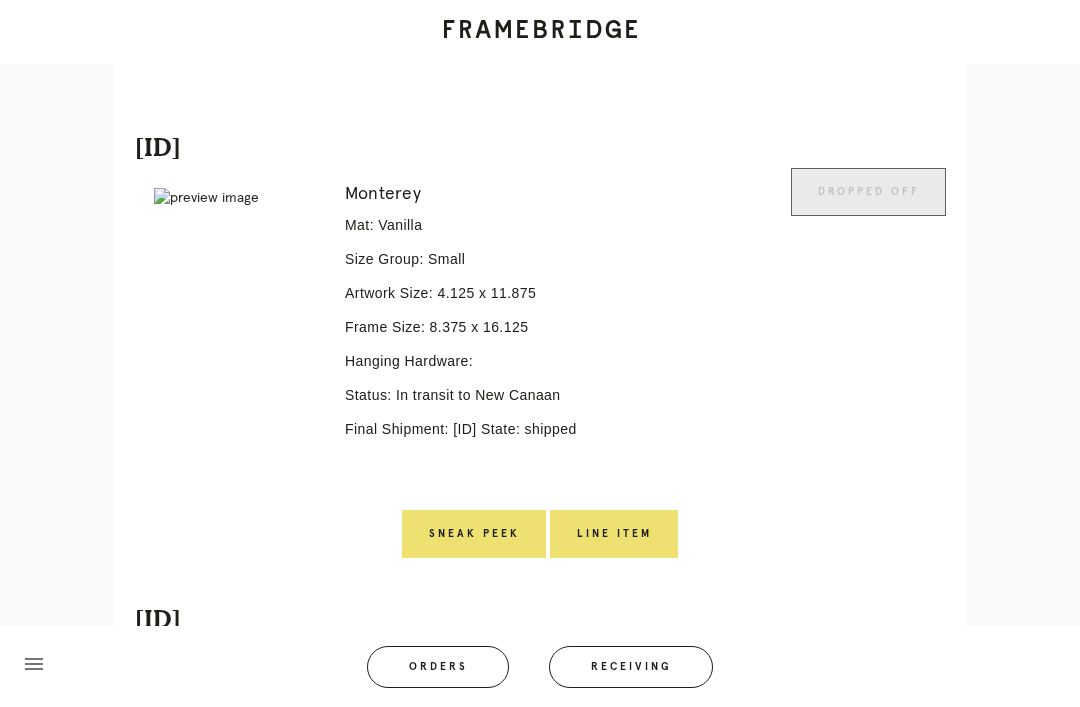 click at bounding box center [235, 198] 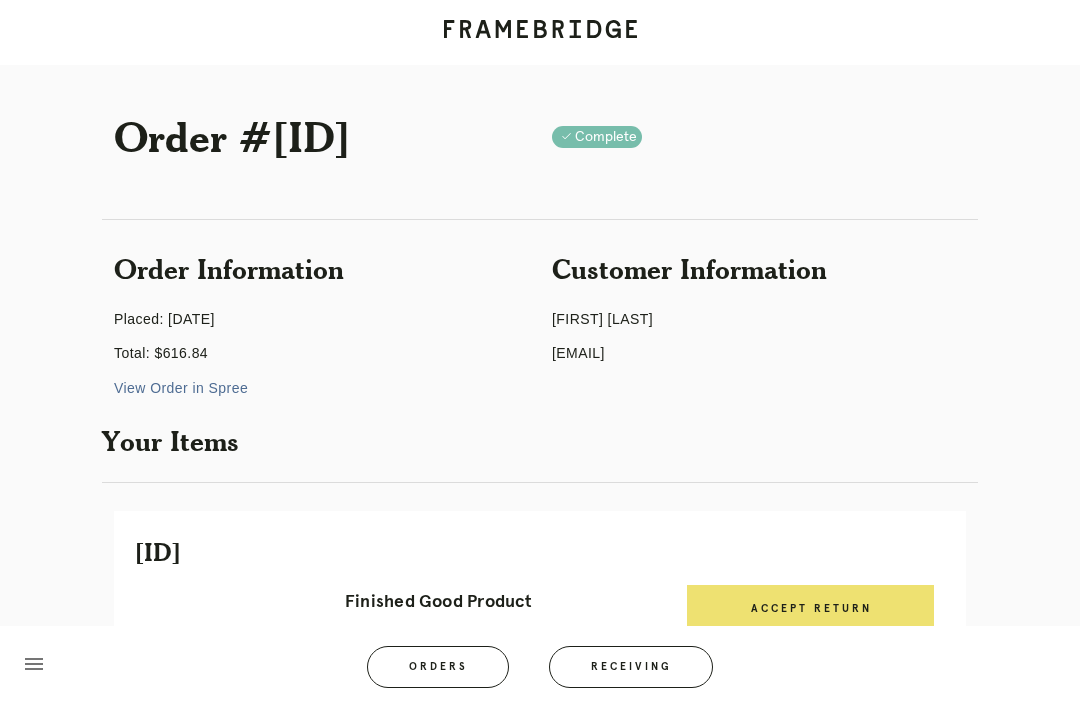 scroll, scrollTop: 15, scrollLeft: 0, axis: vertical 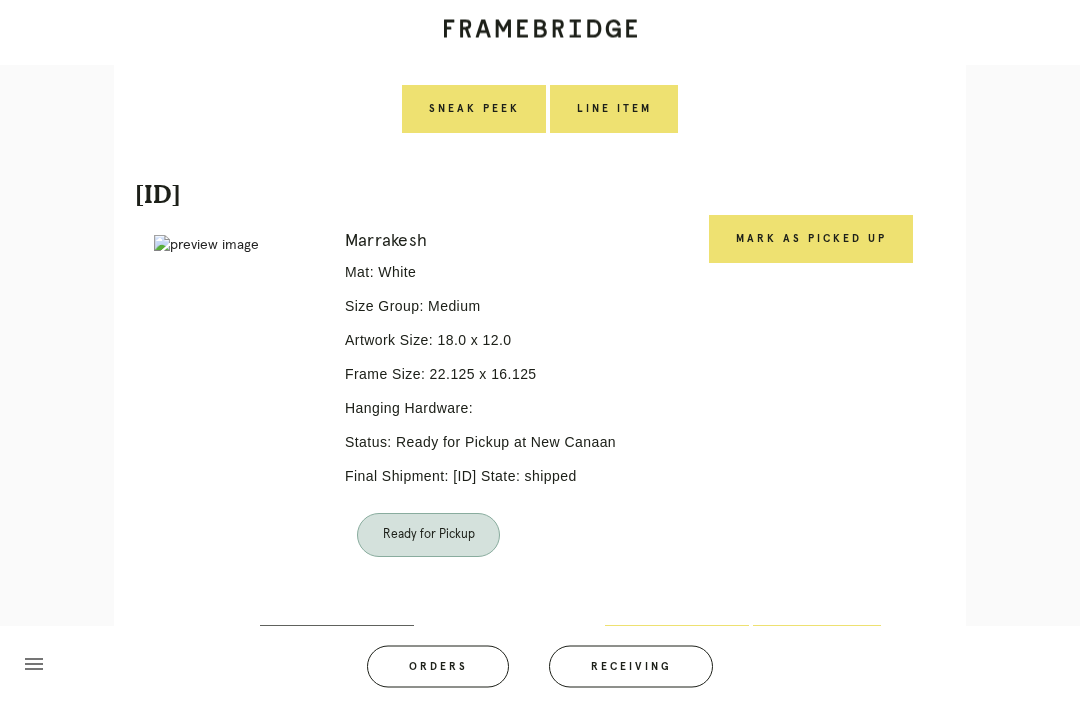 click on "Mark as Picked Up" at bounding box center [811, 240] 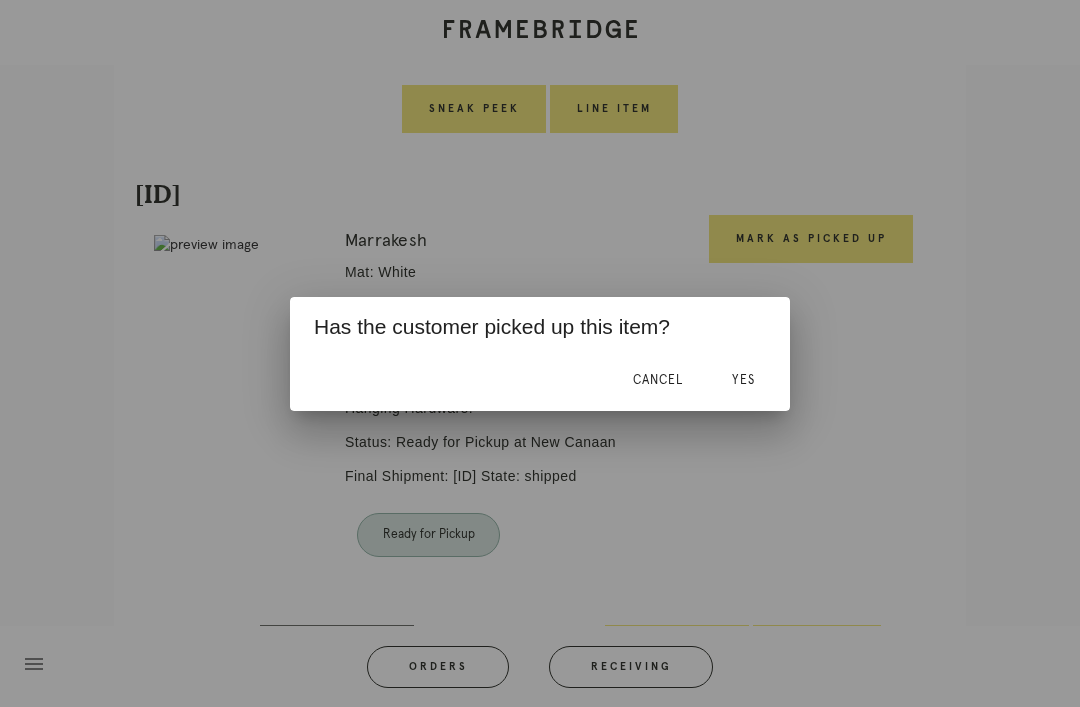click on "Yes" at bounding box center (743, 380) 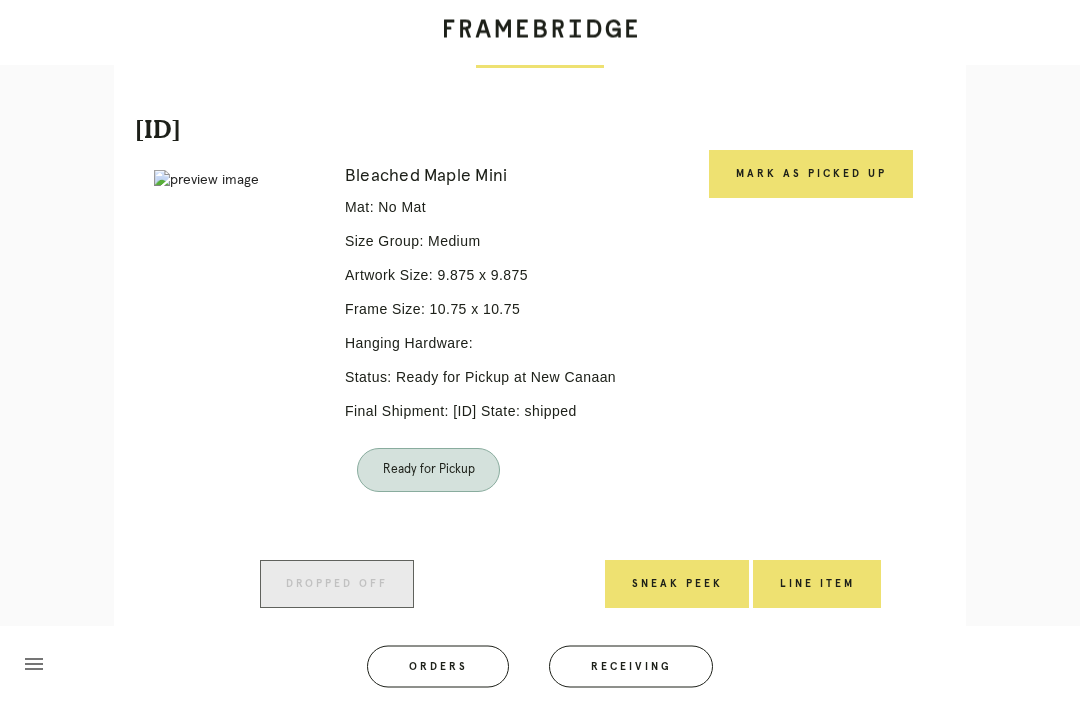 click on "Mark as Picked Up" at bounding box center [811, 175] 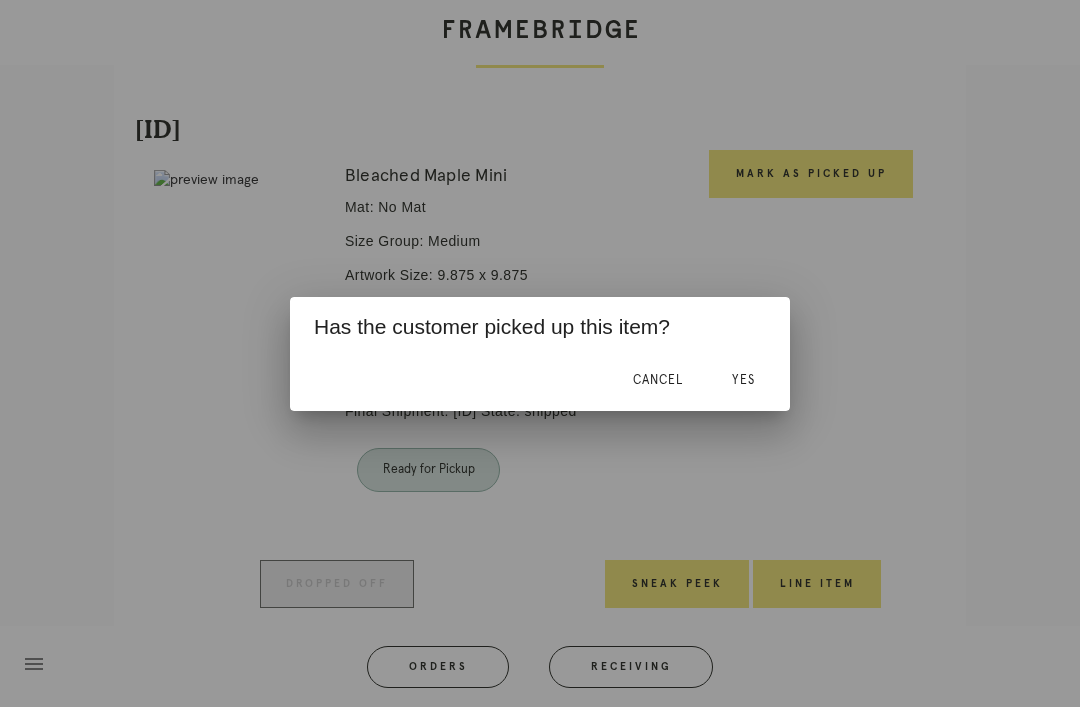 click on "Yes" at bounding box center (743, 381) 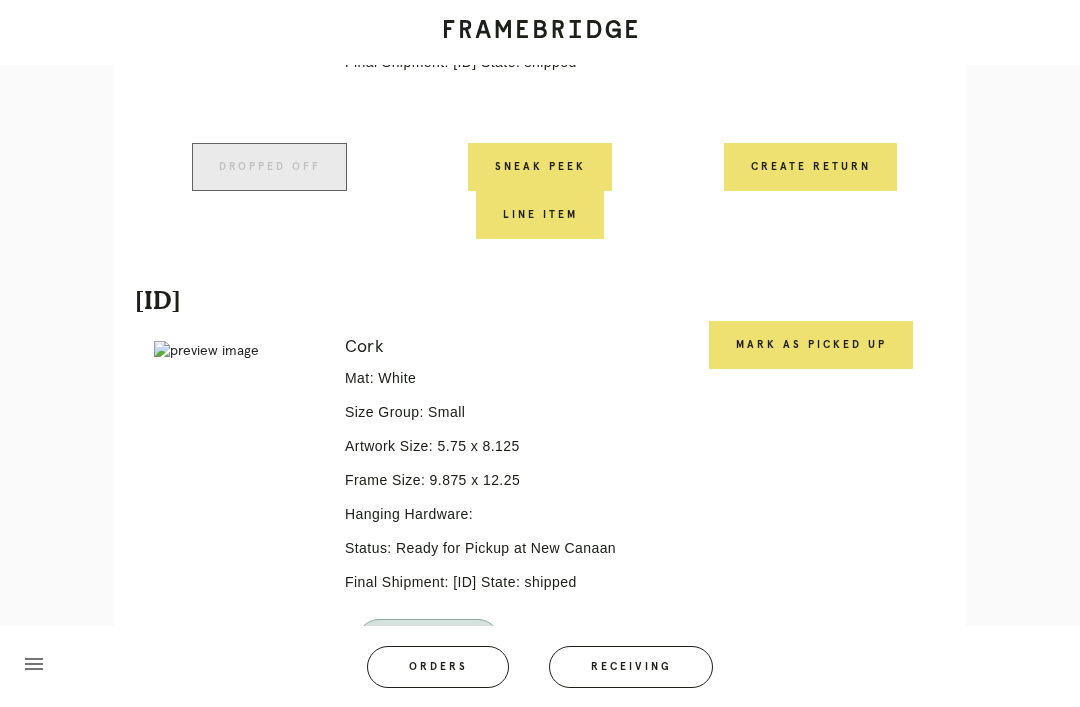 scroll, scrollTop: 1952, scrollLeft: 0, axis: vertical 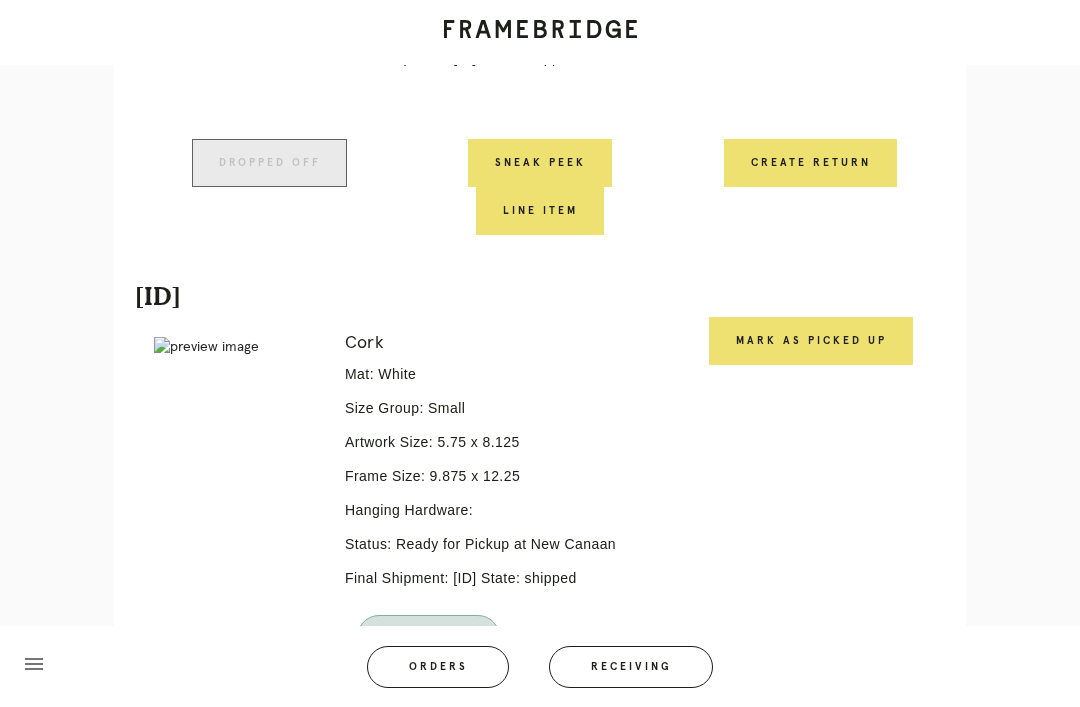 click on "Mark as Picked Up" at bounding box center [811, 341] 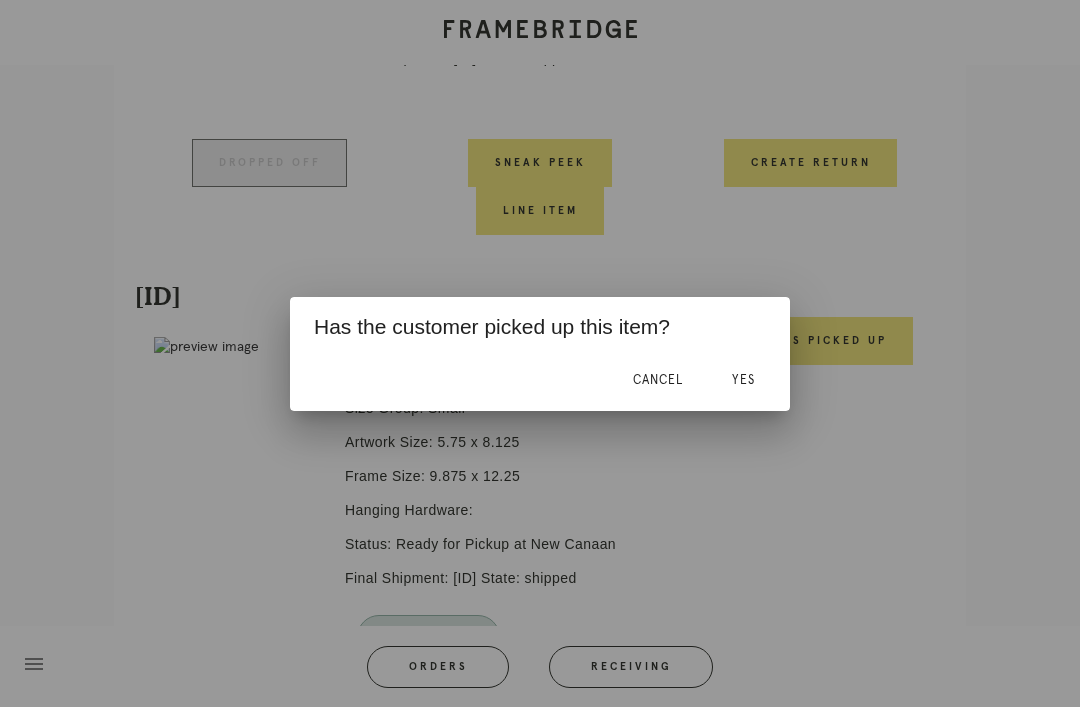 click on "Yes" at bounding box center [743, 380] 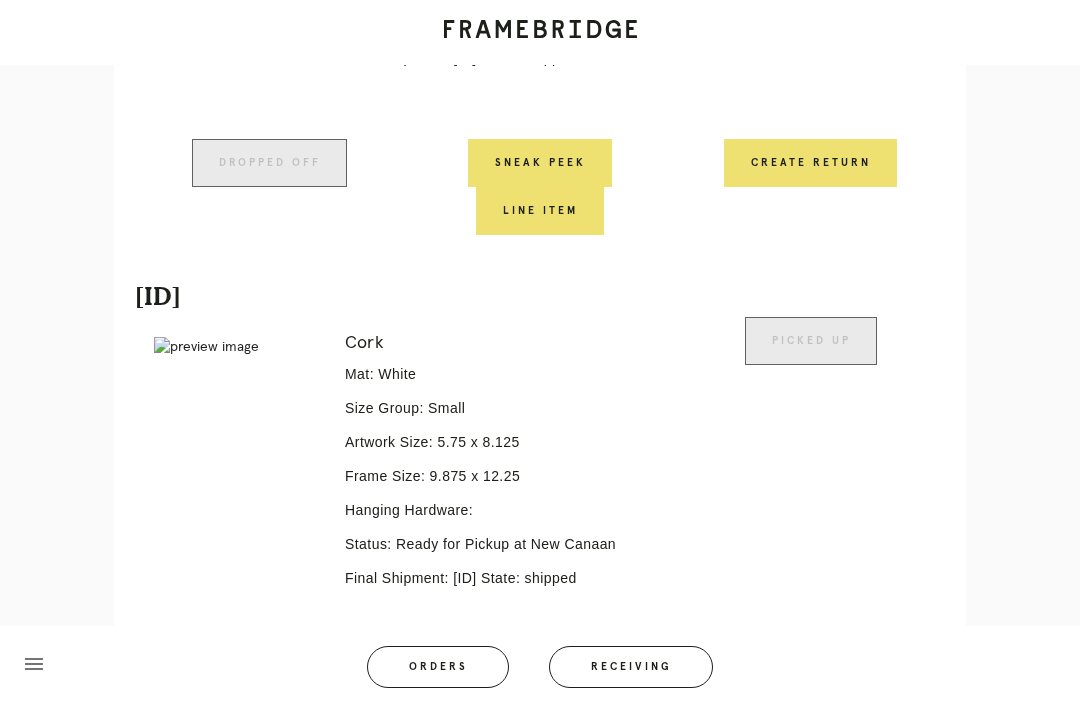 click on "Orders" at bounding box center [438, 667] 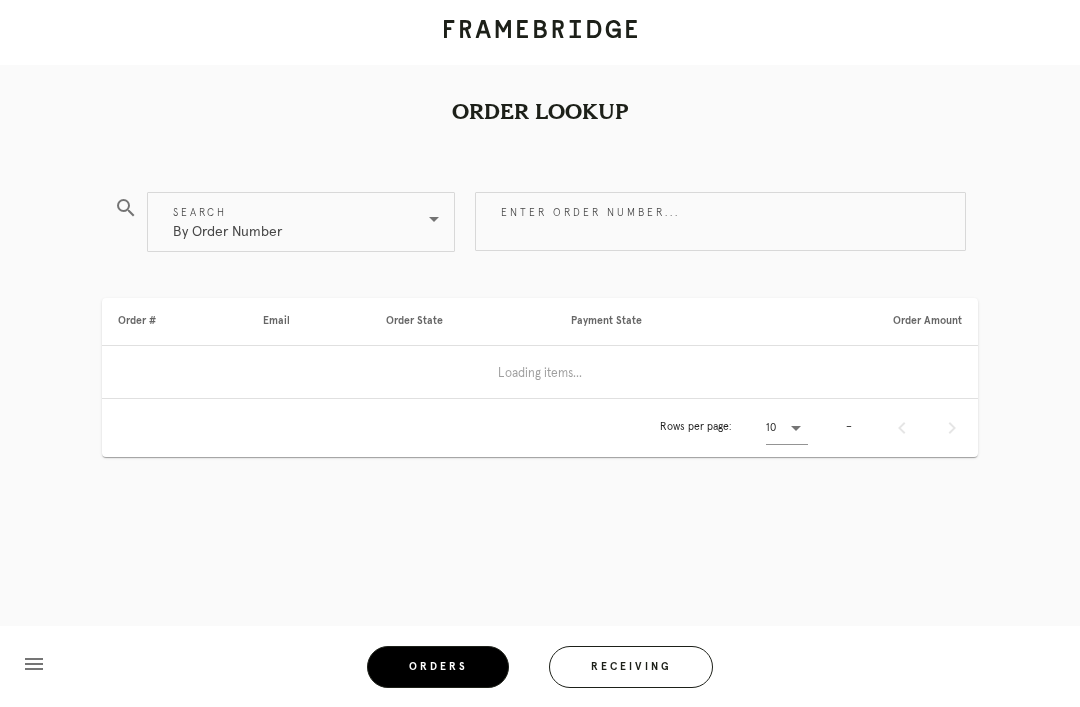 click on "Receiving" at bounding box center (631, 667) 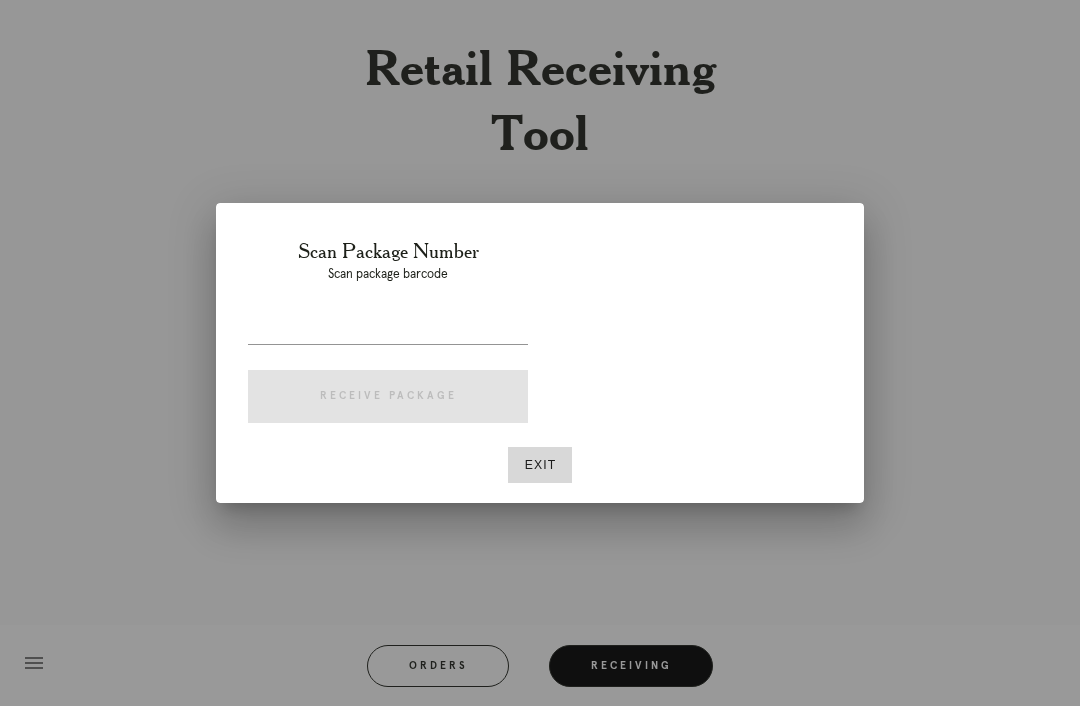 scroll, scrollTop: 64, scrollLeft: 0, axis: vertical 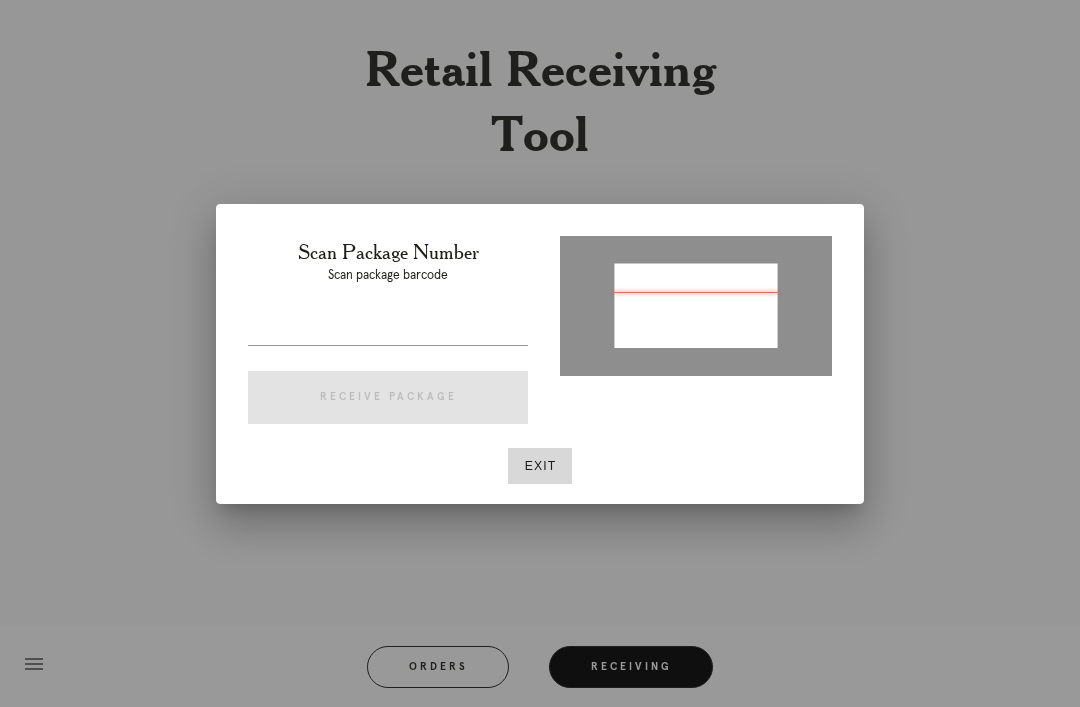 type on "[ID]" 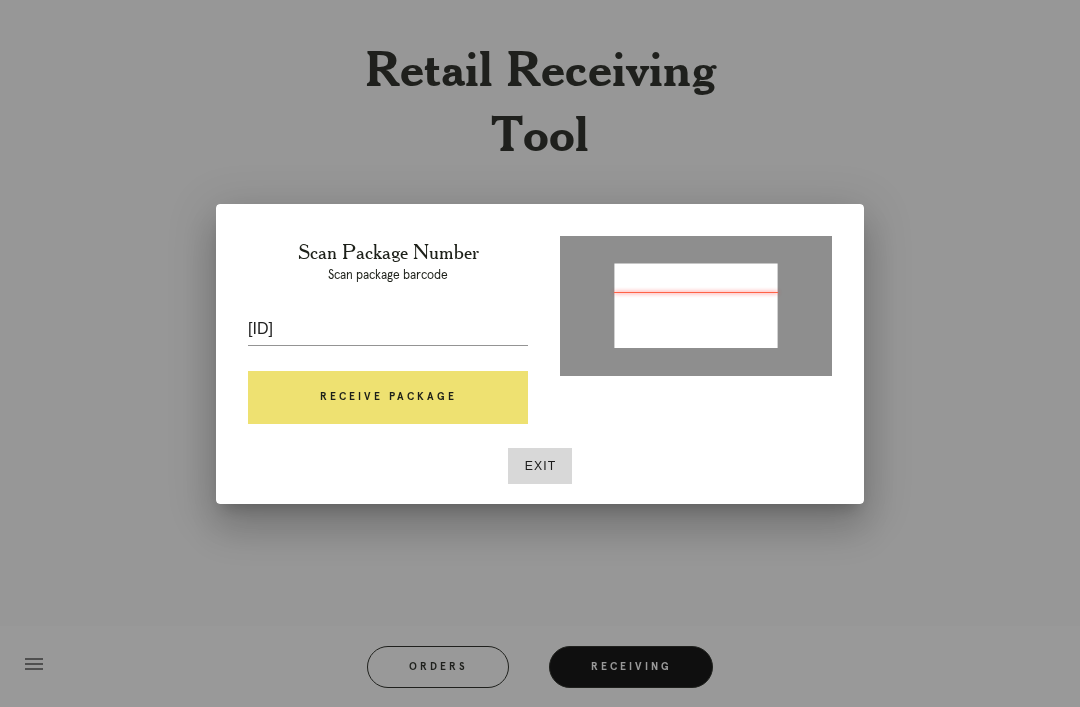 click on "Receive Package" at bounding box center [388, 398] 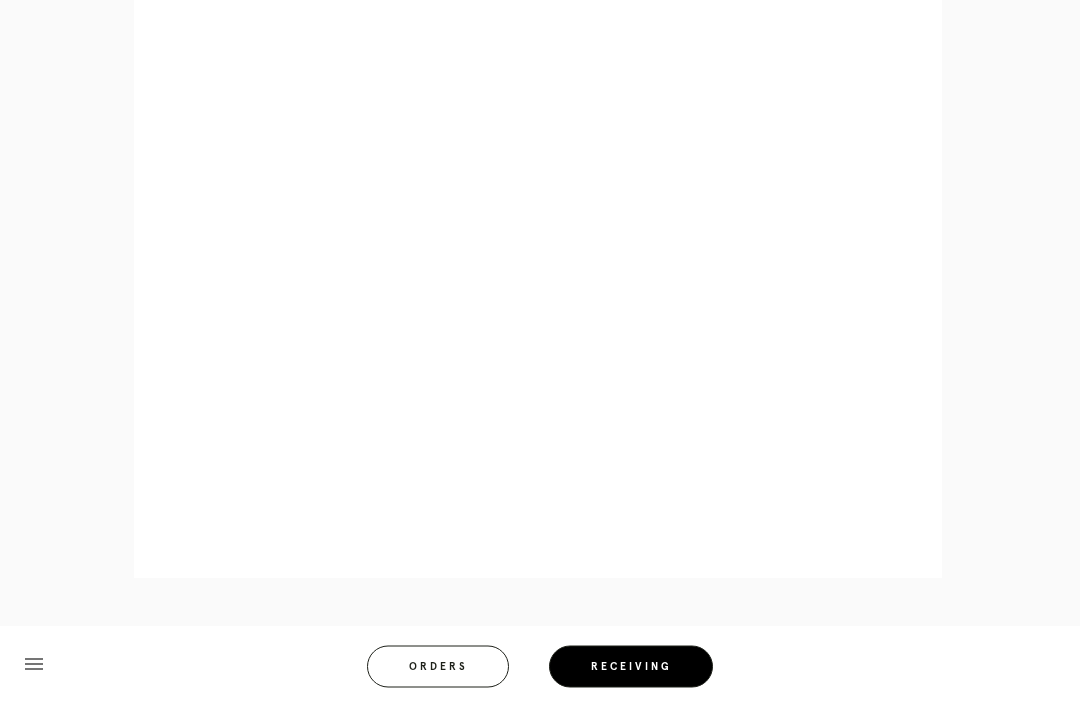 scroll, scrollTop: 1106, scrollLeft: 0, axis: vertical 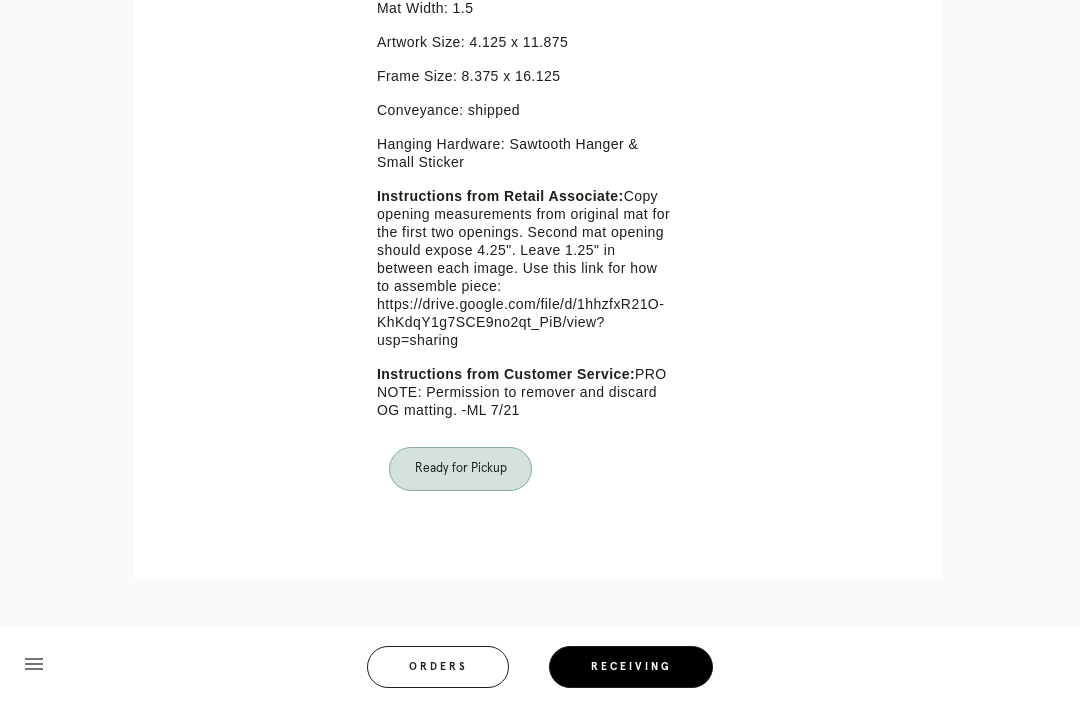 click on "Orders" at bounding box center [438, 667] 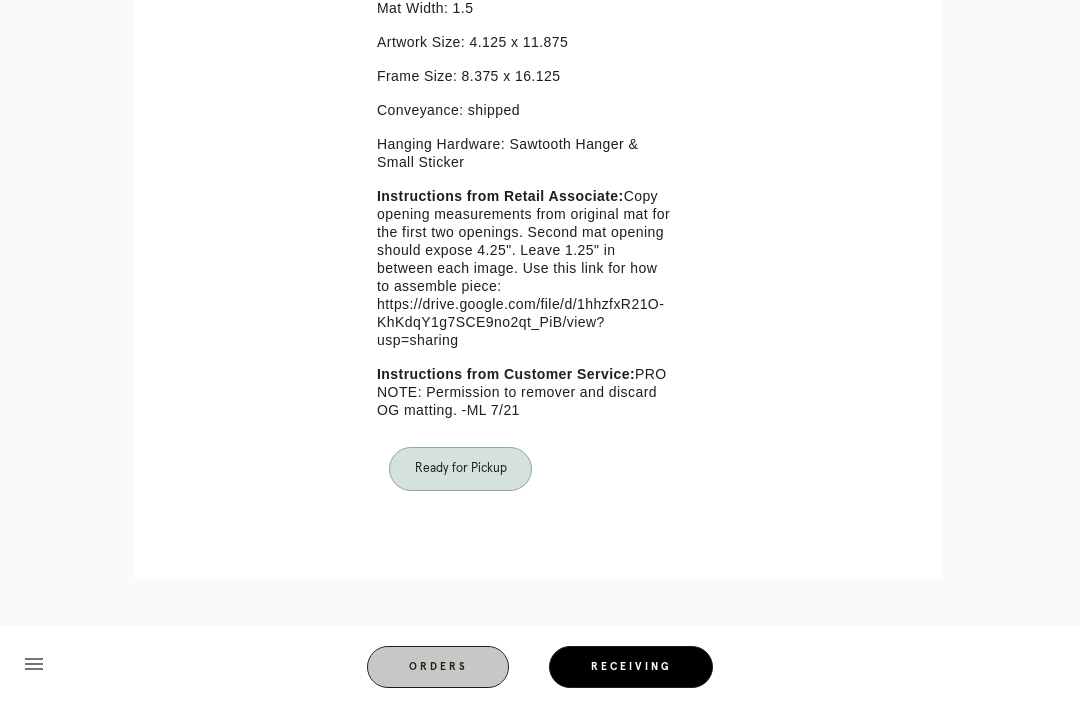 scroll, scrollTop: 64, scrollLeft: 0, axis: vertical 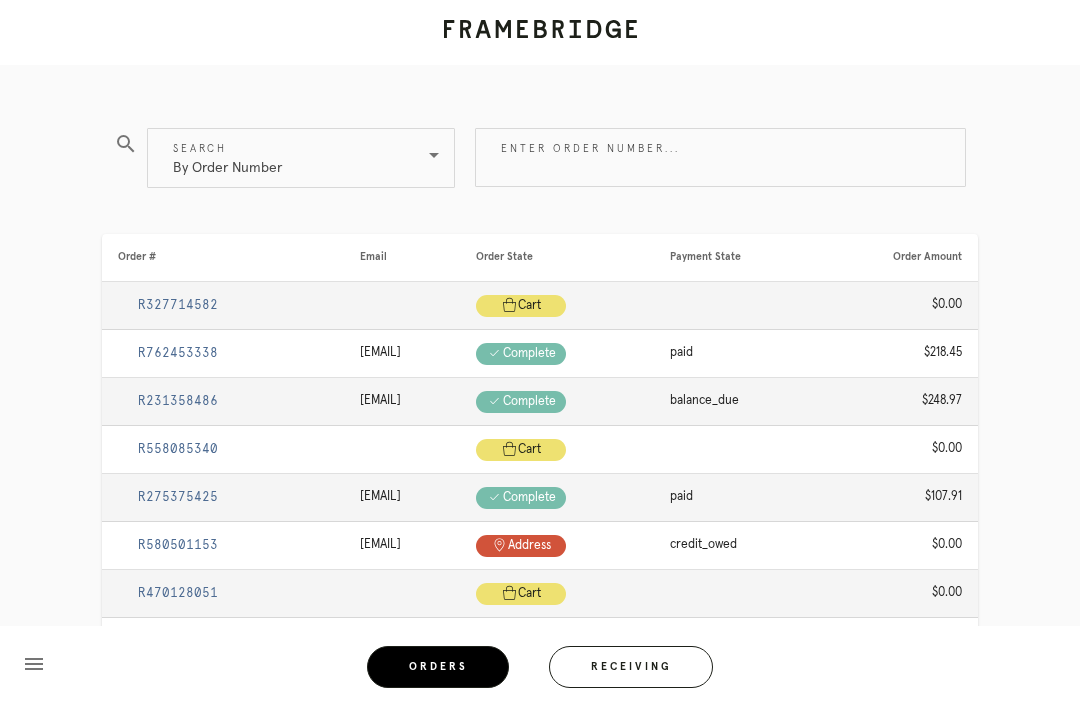 click on "Receiving" at bounding box center (631, 667) 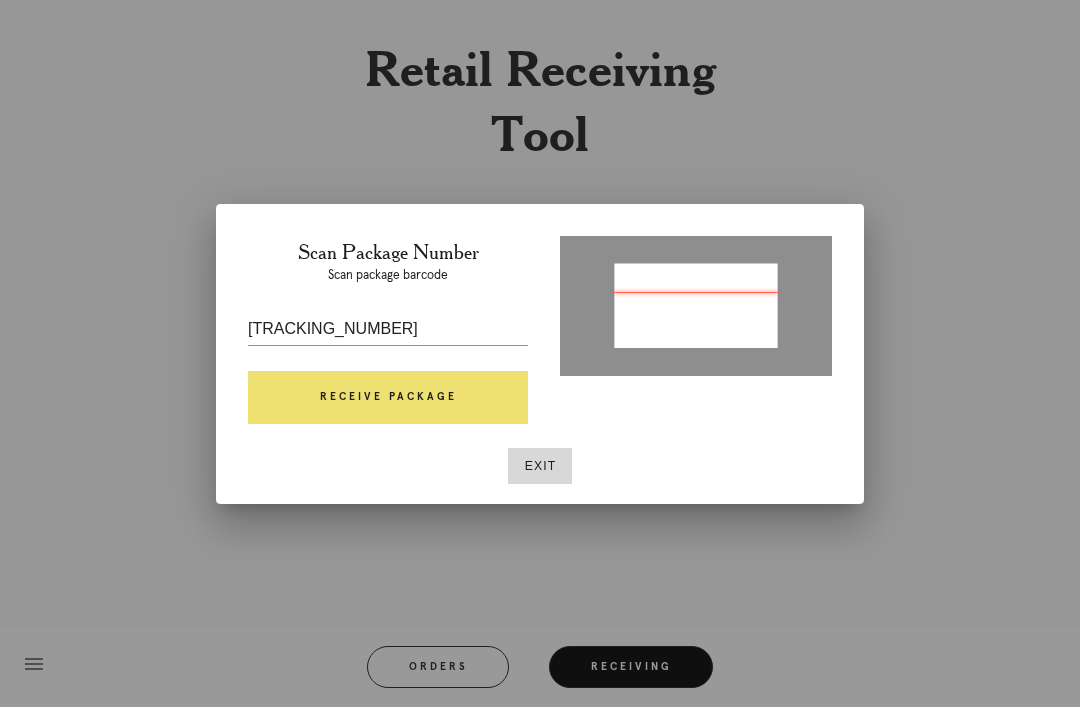 scroll, scrollTop: 0, scrollLeft: 0, axis: both 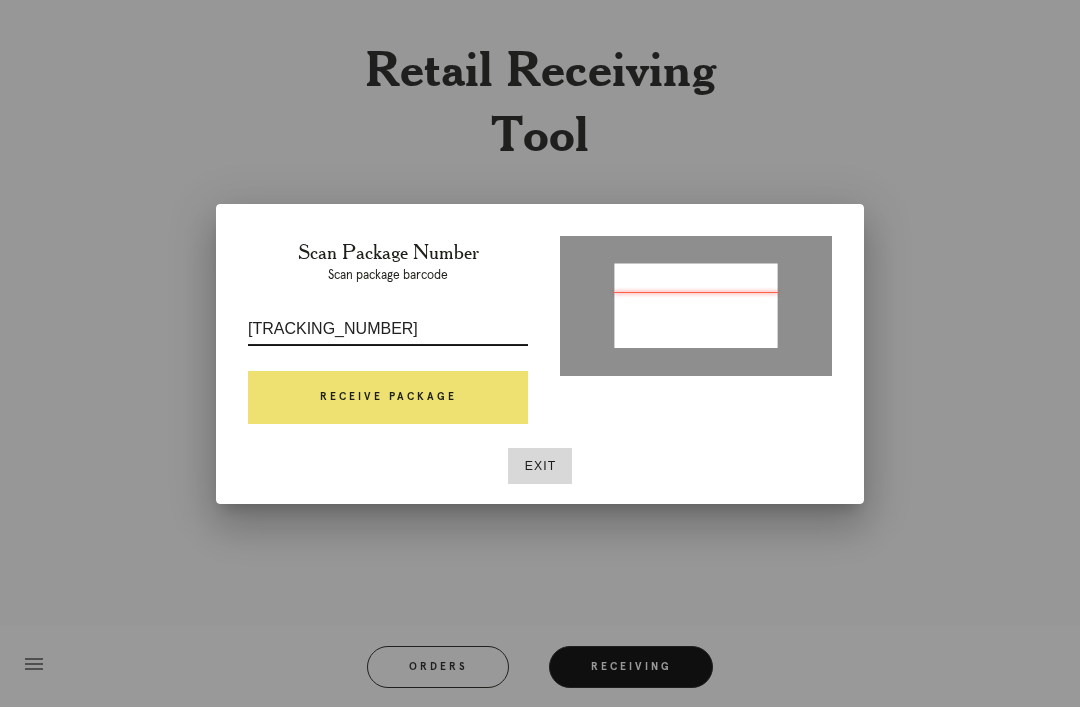click on "1Z9" at bounding box center [388, 329] 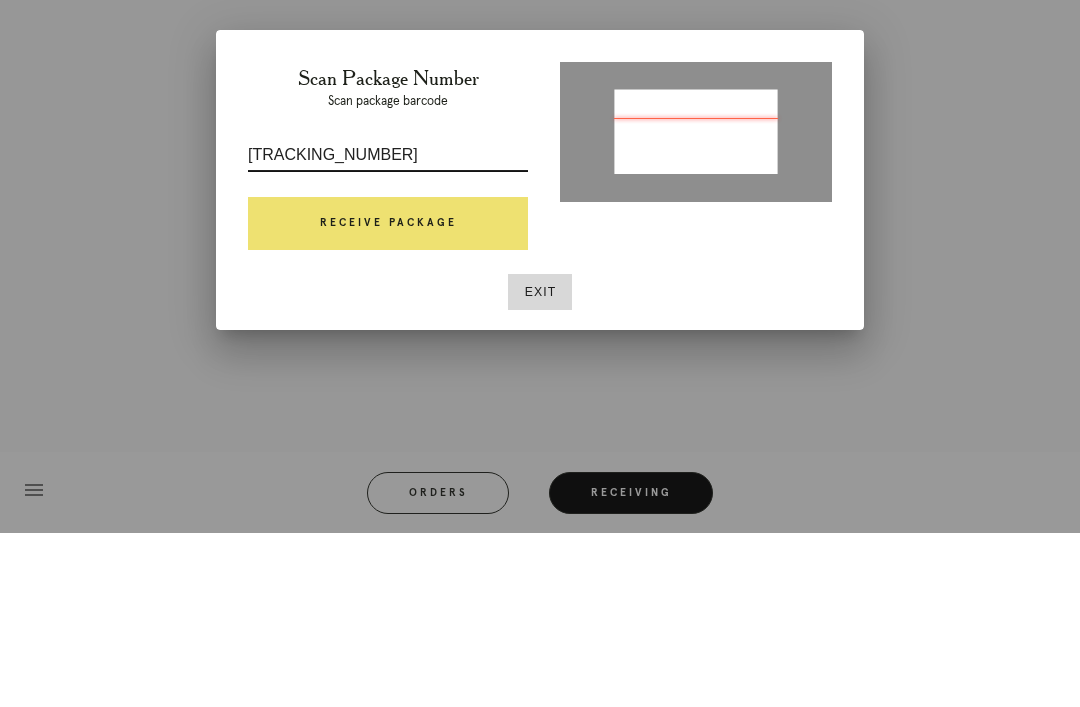 click on "1Z9" at bounding box center [388, 329] 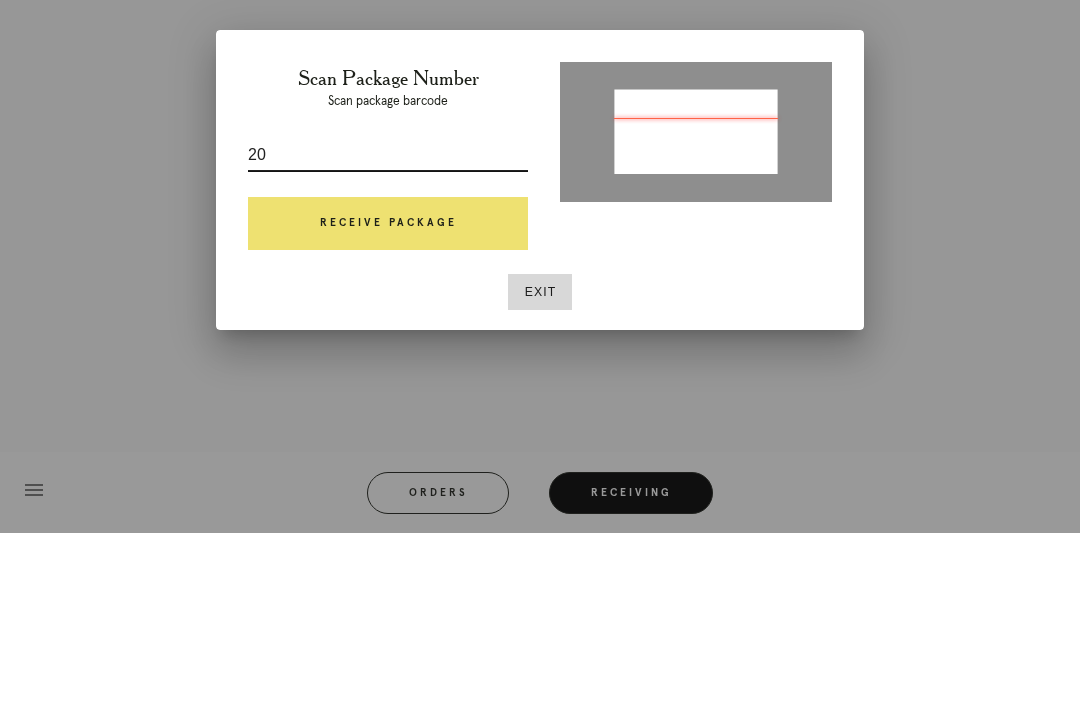 type on "2" 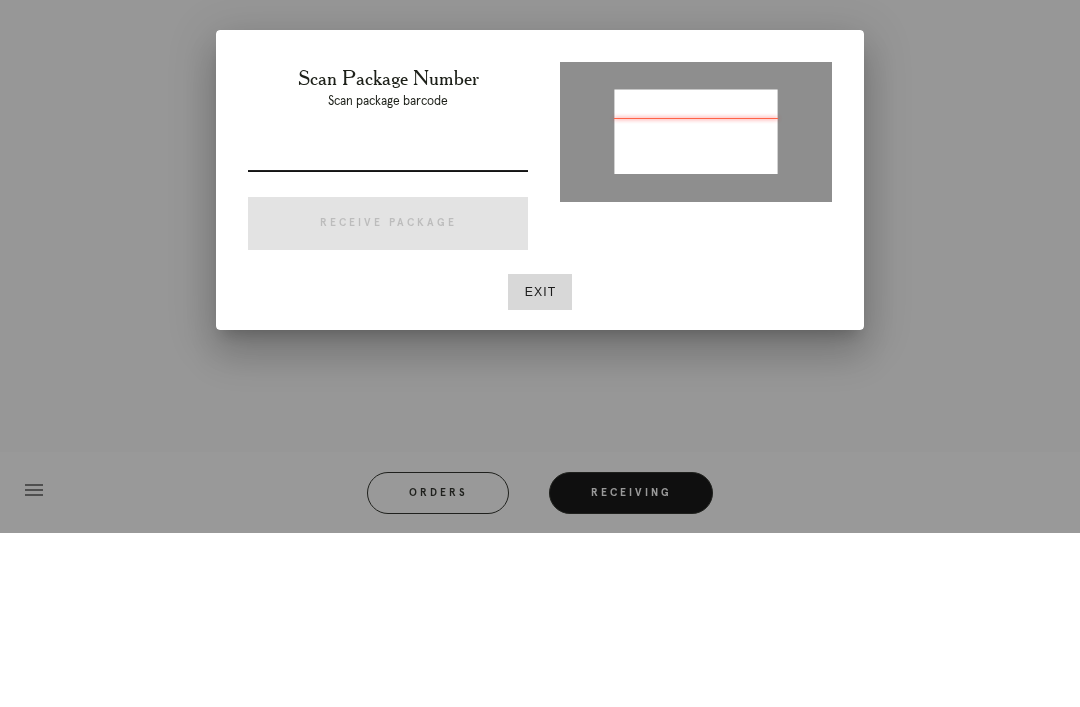 click at bounding box center [388, 329] 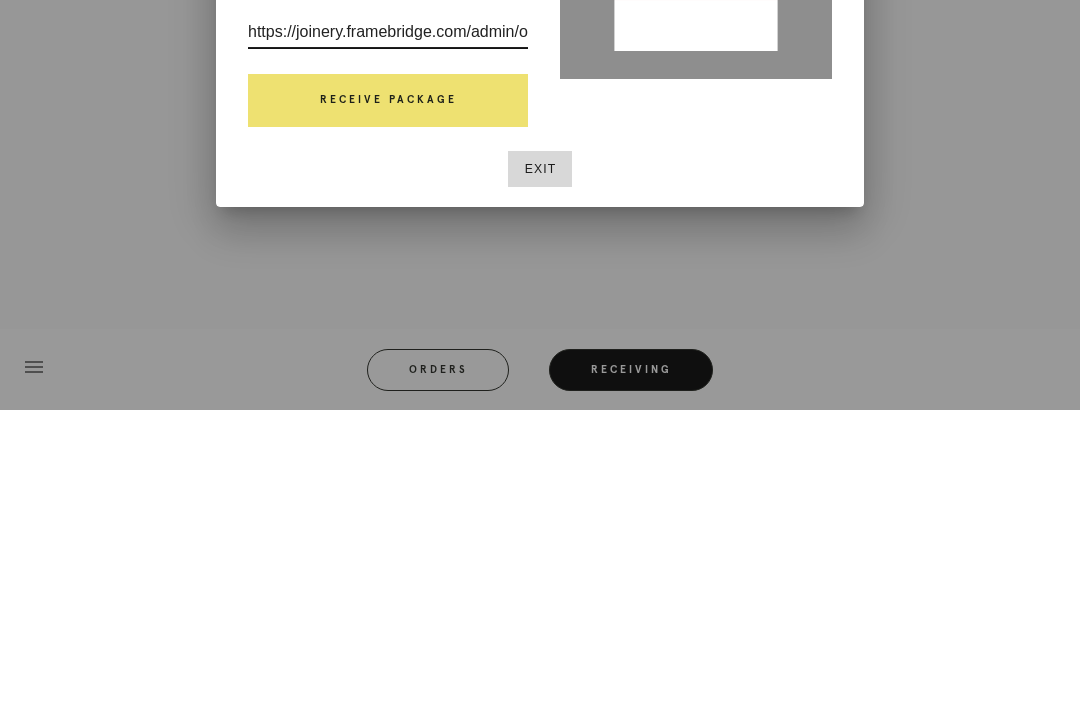 click on "https://joinery.framebridge.com/admin/orders/R302047109/trackable_packages/3529923" at bounding box center (388, 329) 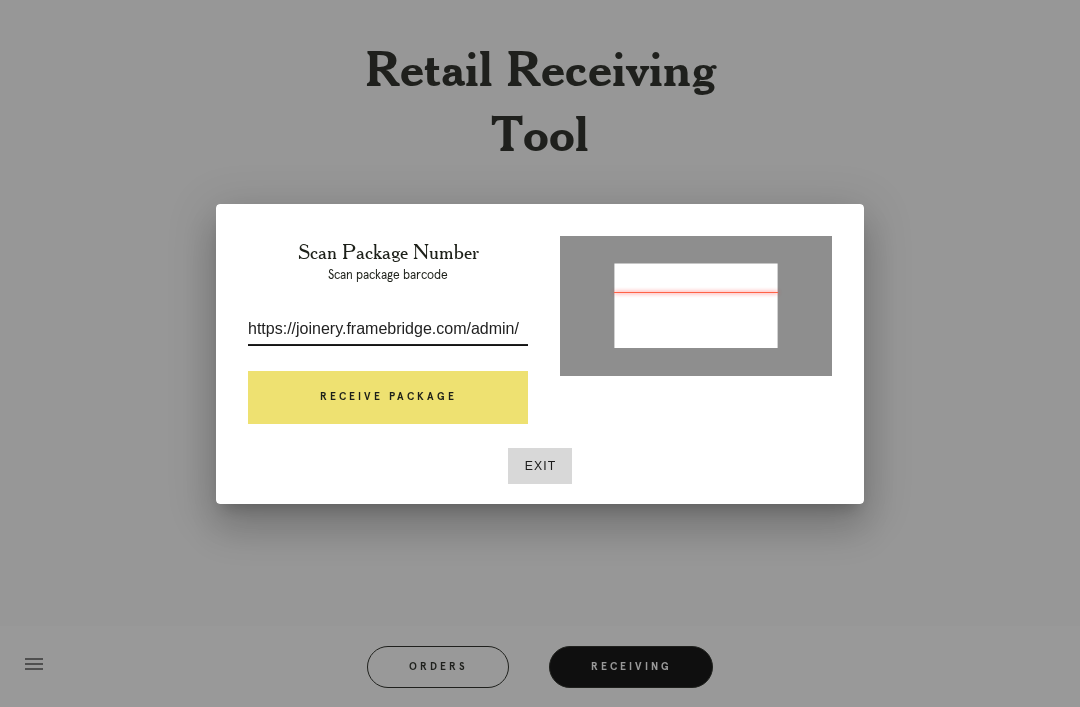click on "https://joinery.framebridge.com/admin/" at bounding box center (388, 329) 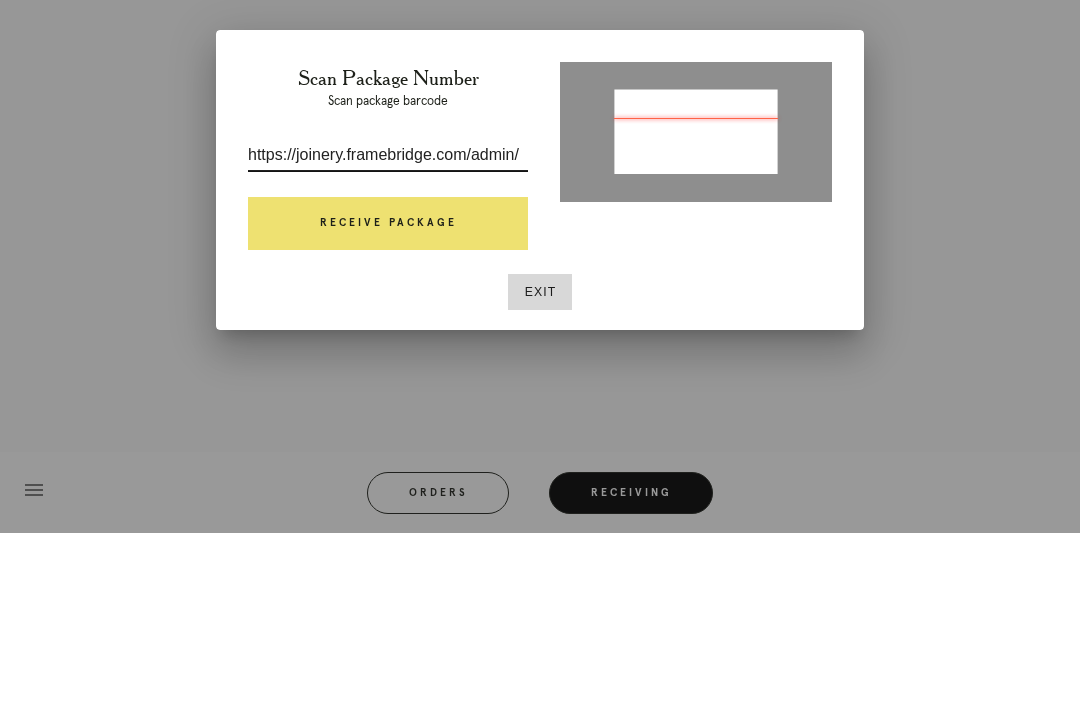 click on "https://joinery.framebridge.com/admin/" at bounding box center [388, 329] 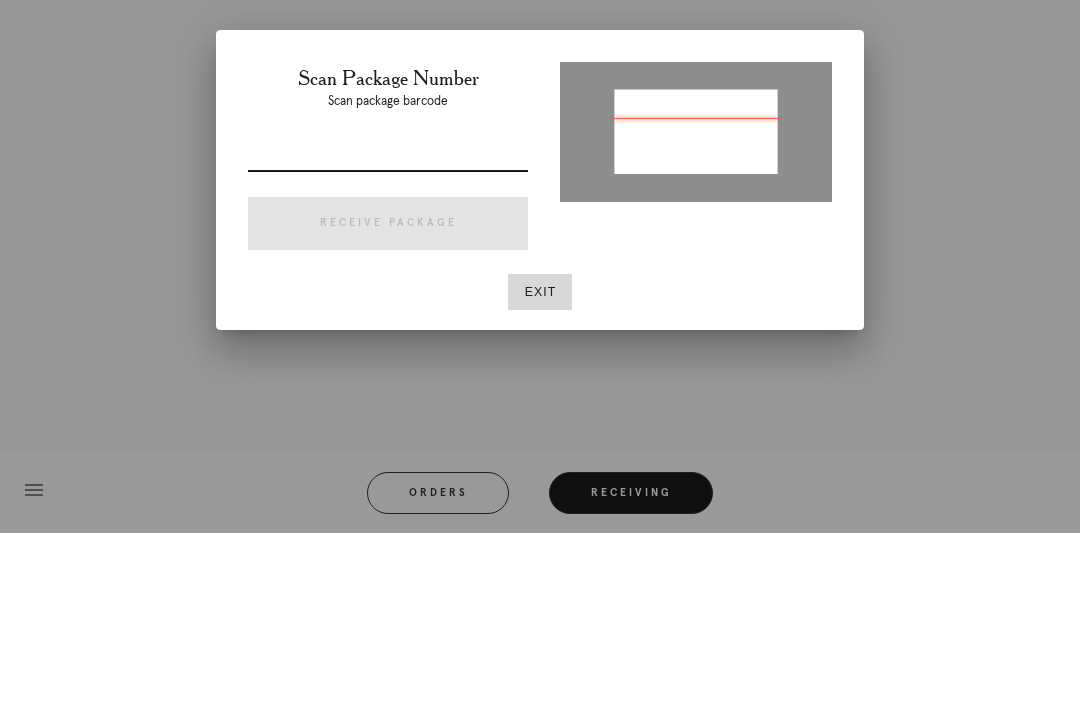 click at bounding box center [388, 329] 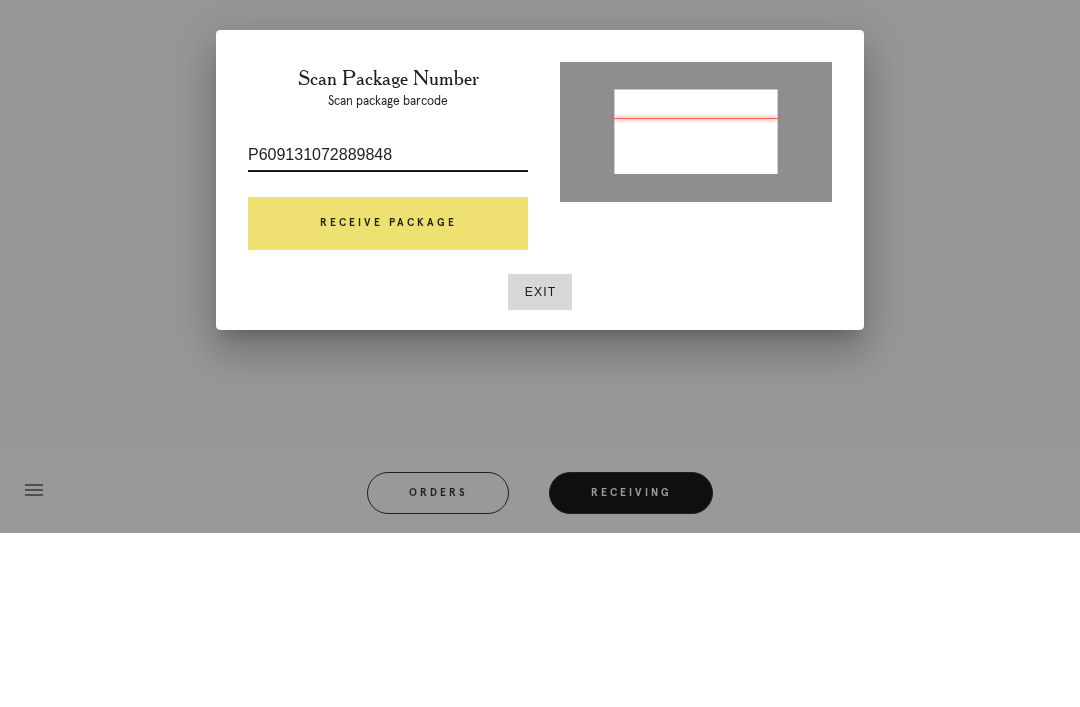 type on "P609131072889848" 